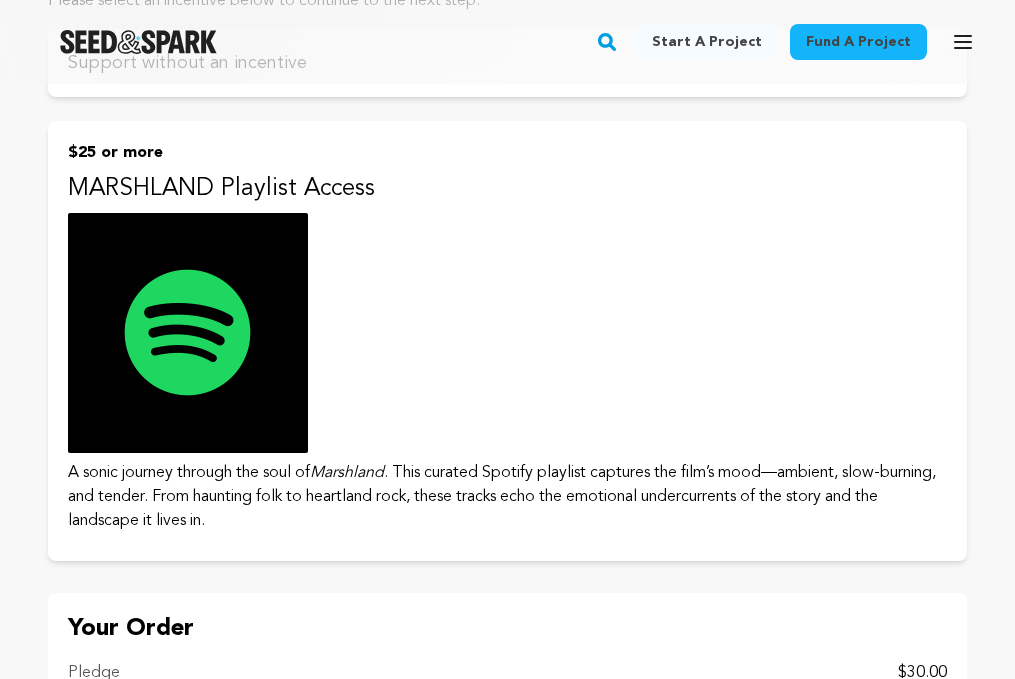 scroll, scrollTop: 0, scrollLeft: 0, axis: both 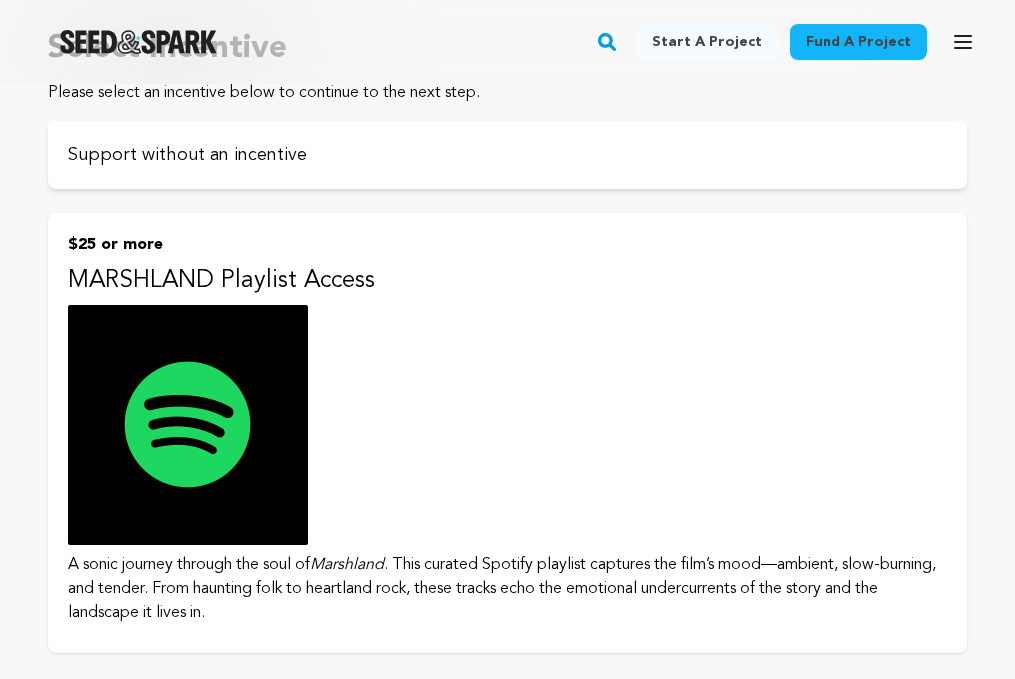 click on "[PRICE] or more
MARSHLAND Playlist Access
A sonic journey through the soul of  Marshland . This curated Spotify playlist captures the film’s mood—ambient, slow-burning, and tender. From haunting folk to heartland rock, these tracks echo the emotional undercurrents of the story and the landscape it lives in." at bounding box center (507, 433) 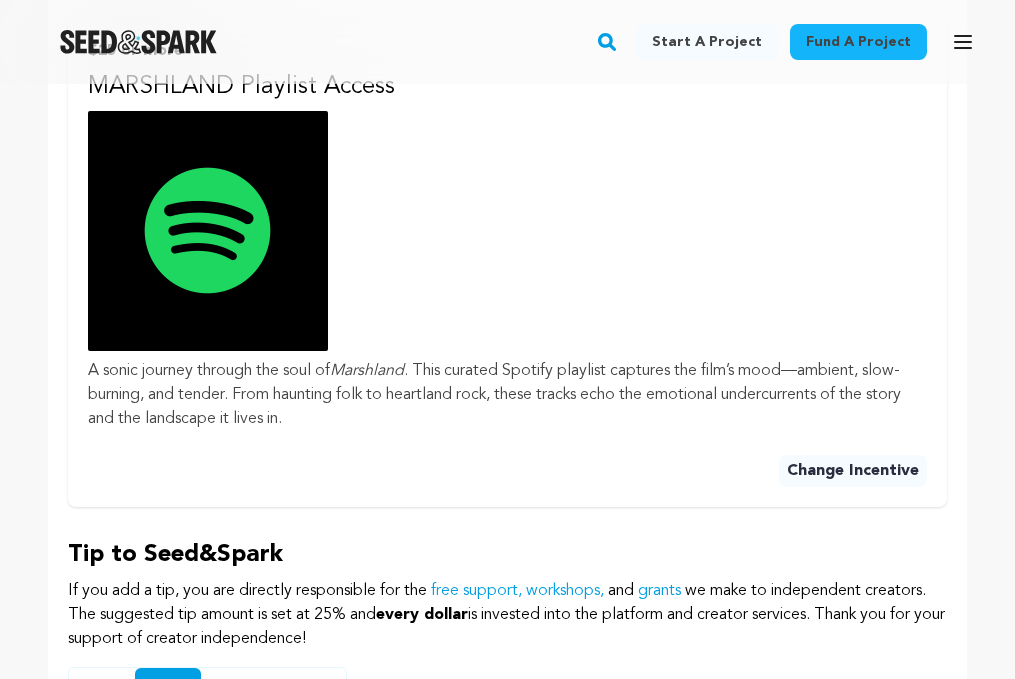 scroll, scrollTop: 1747, scrollLeft: 0, axis: vertical 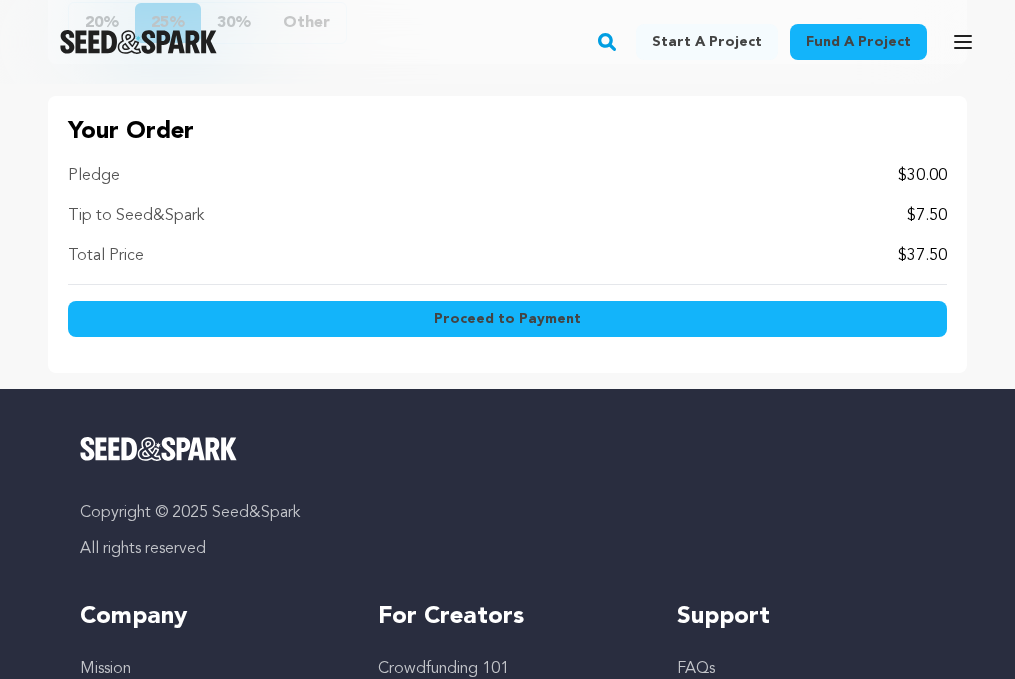 click on "Proceed to Payment" at bounding box center (507, 319) 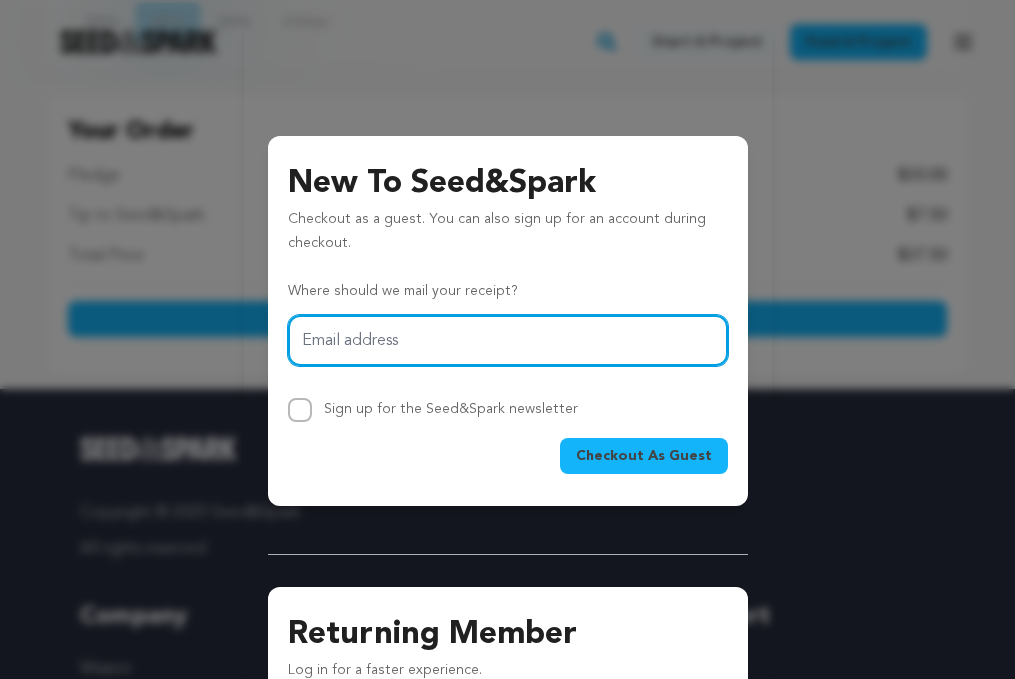 click on "Email address" at bounding box center (508, 340) 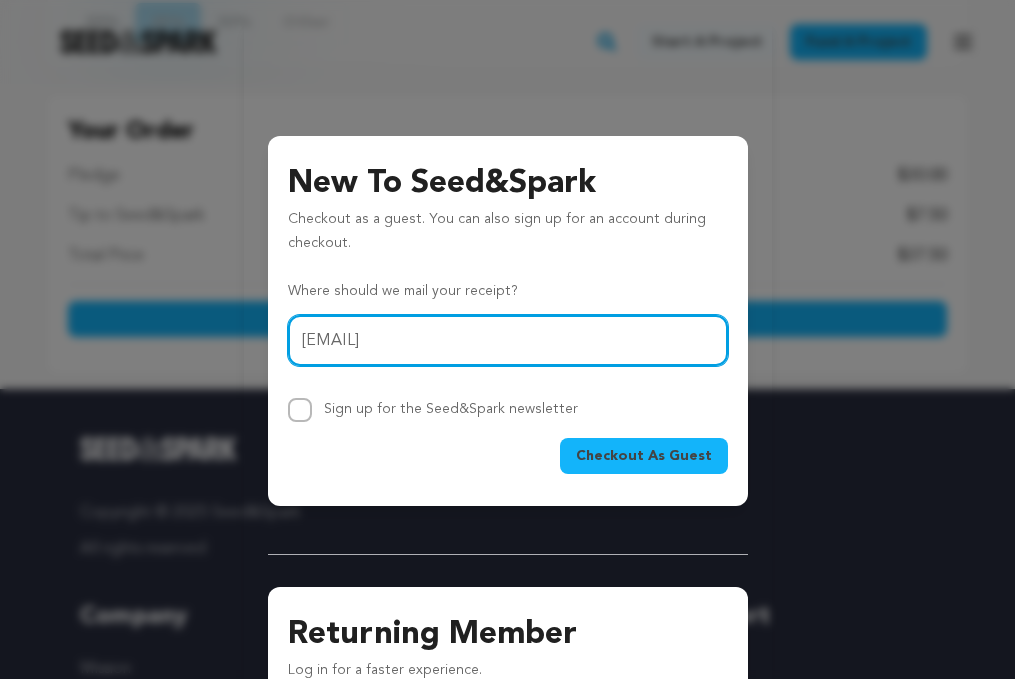 type on "lilschloss77@gmail.com" 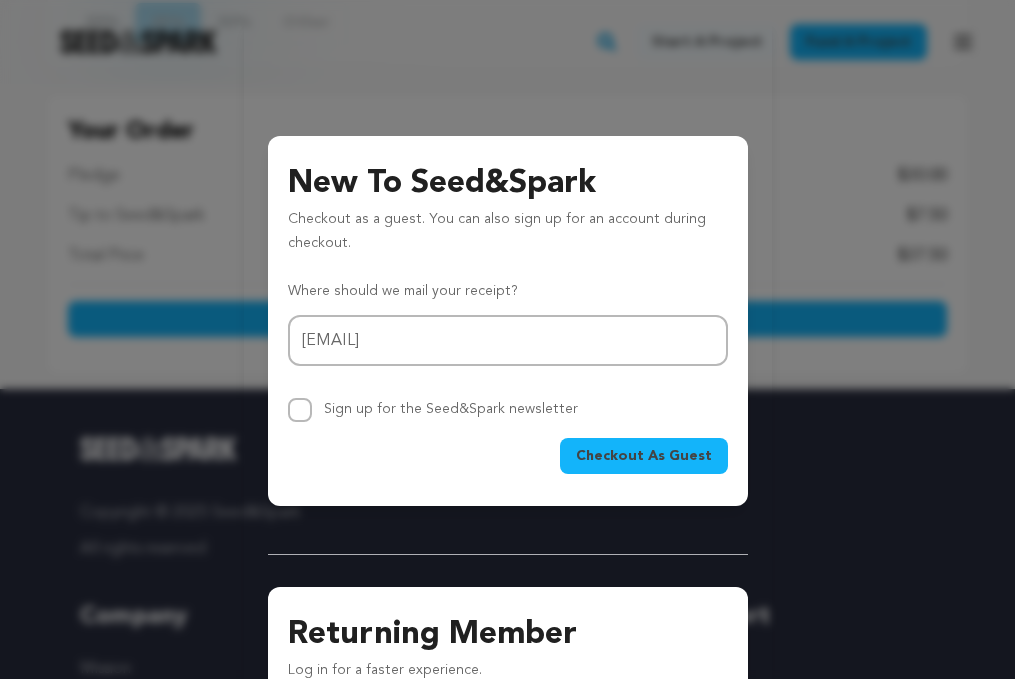 click on "Checkout As Guest" at bounding box center (644, 456) 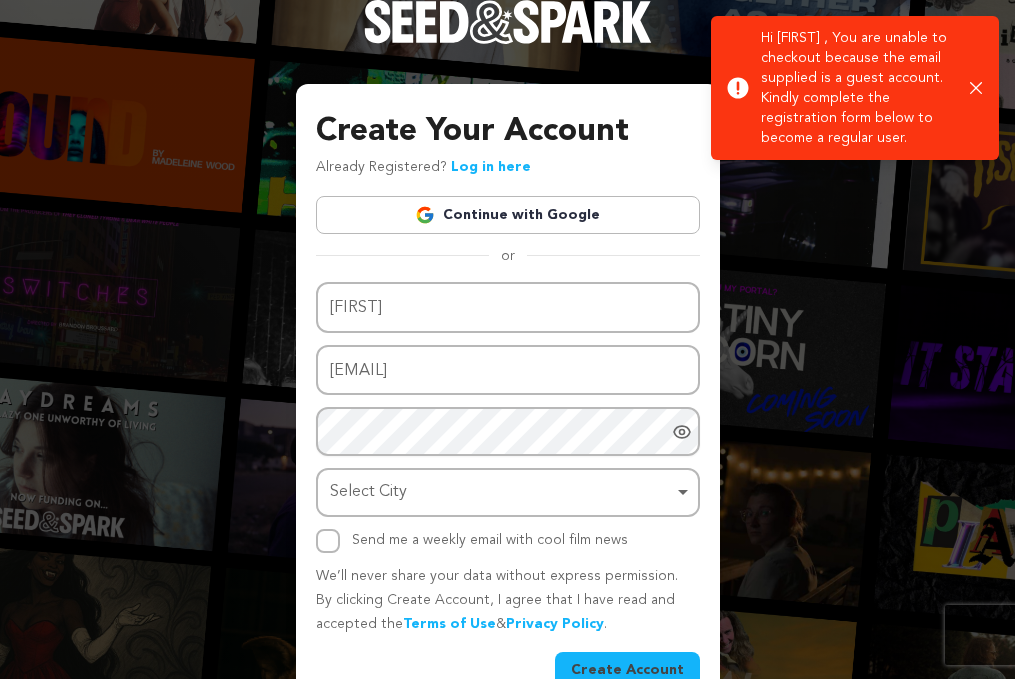 scroll, scrollTop: 41, scrollLeft: 0, axis: vertical 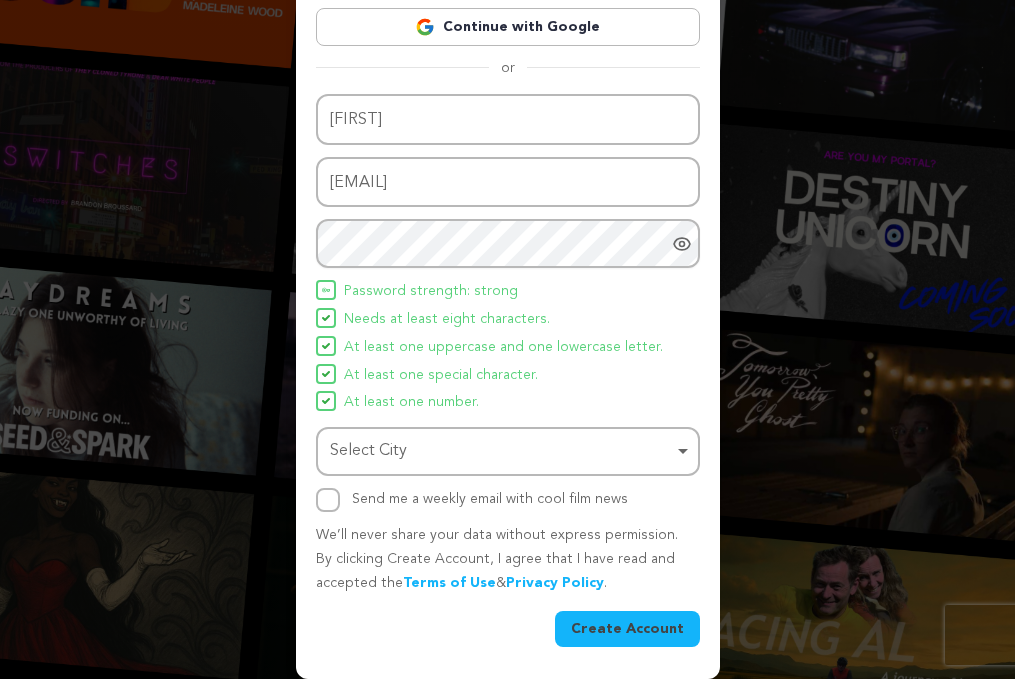 click on "Select City Remove item" at bounding box center [502, 451] 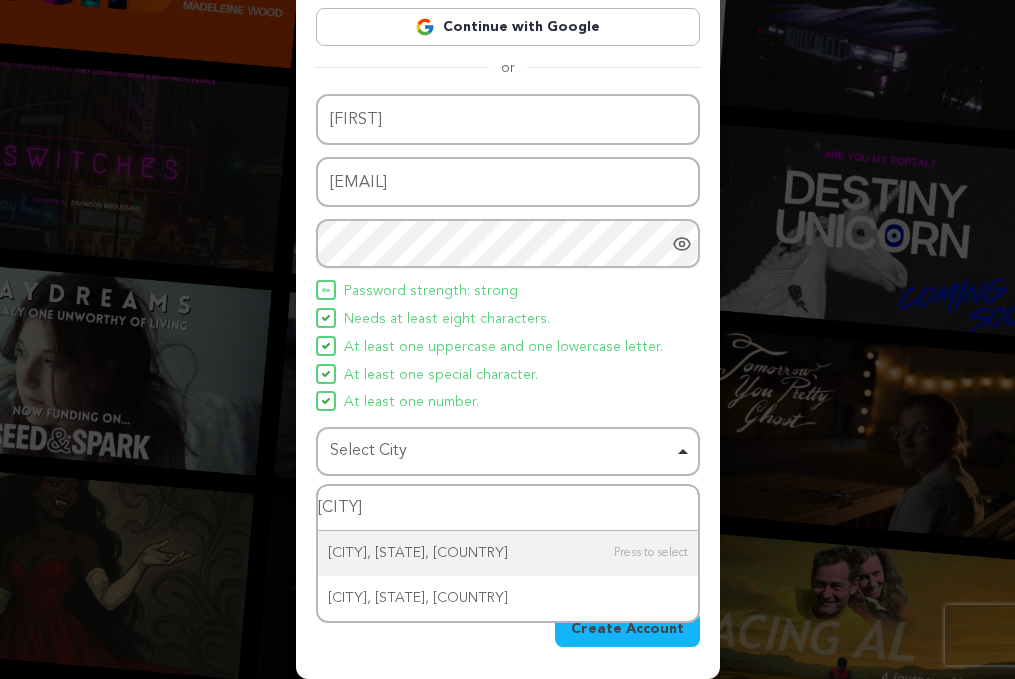 type on "new york" 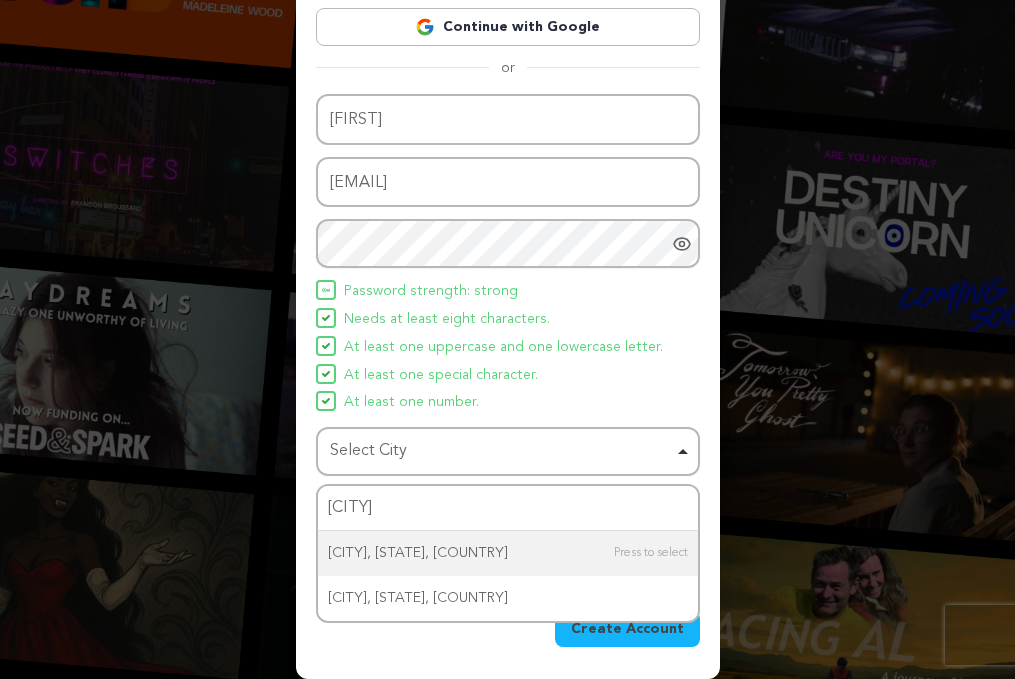 type 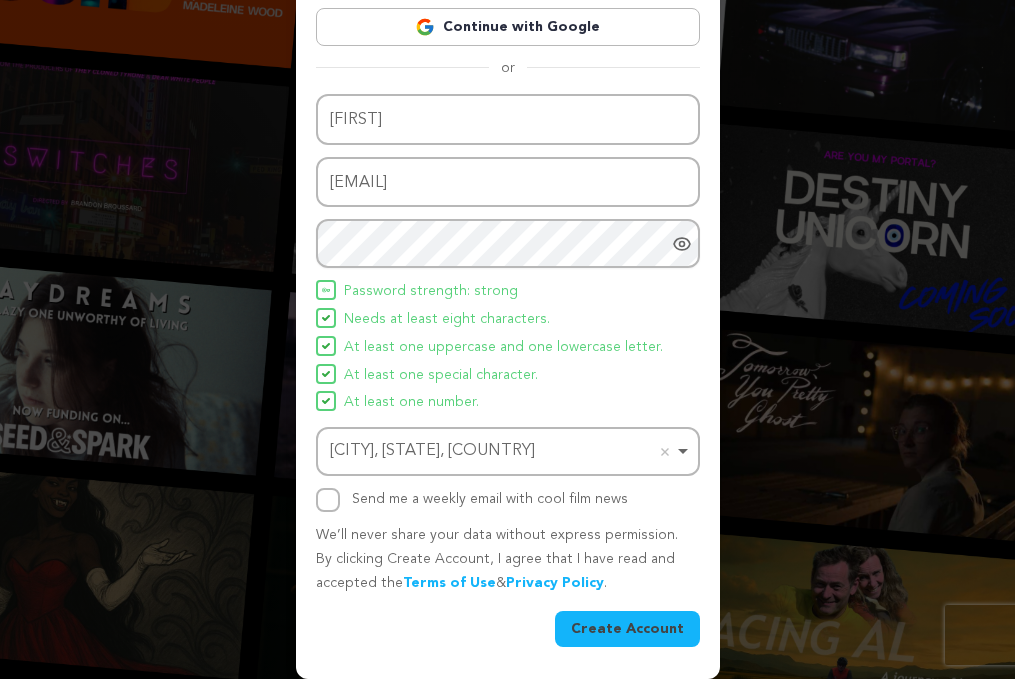 click on "Create Account" at bounding box center [627, 629] 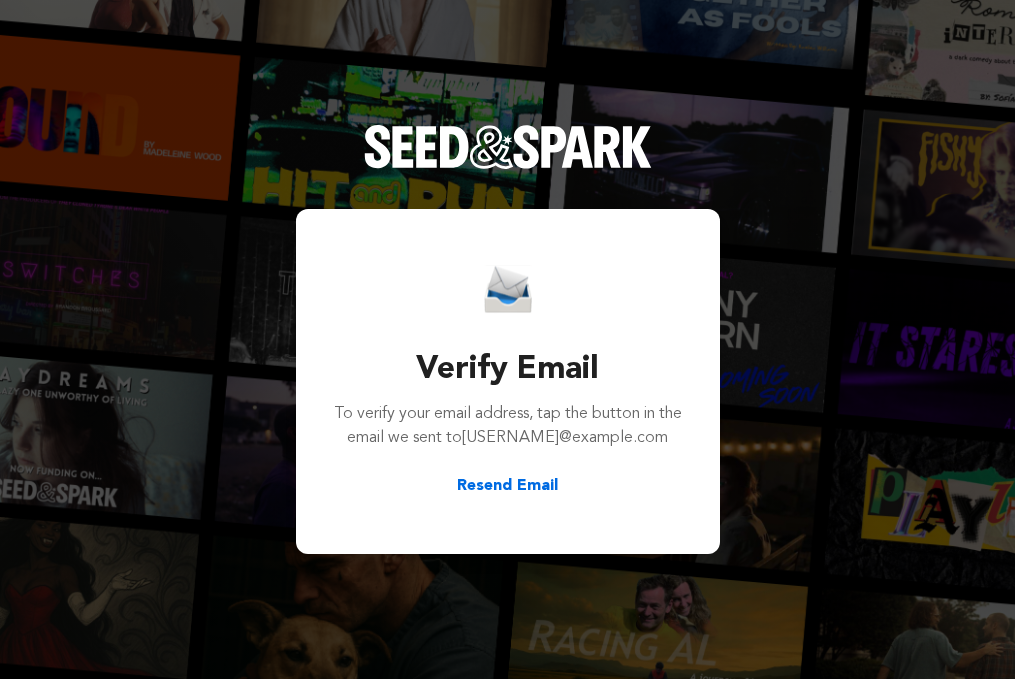 scroll, scrollTop: 0, scrollLeft: 0, axis: both 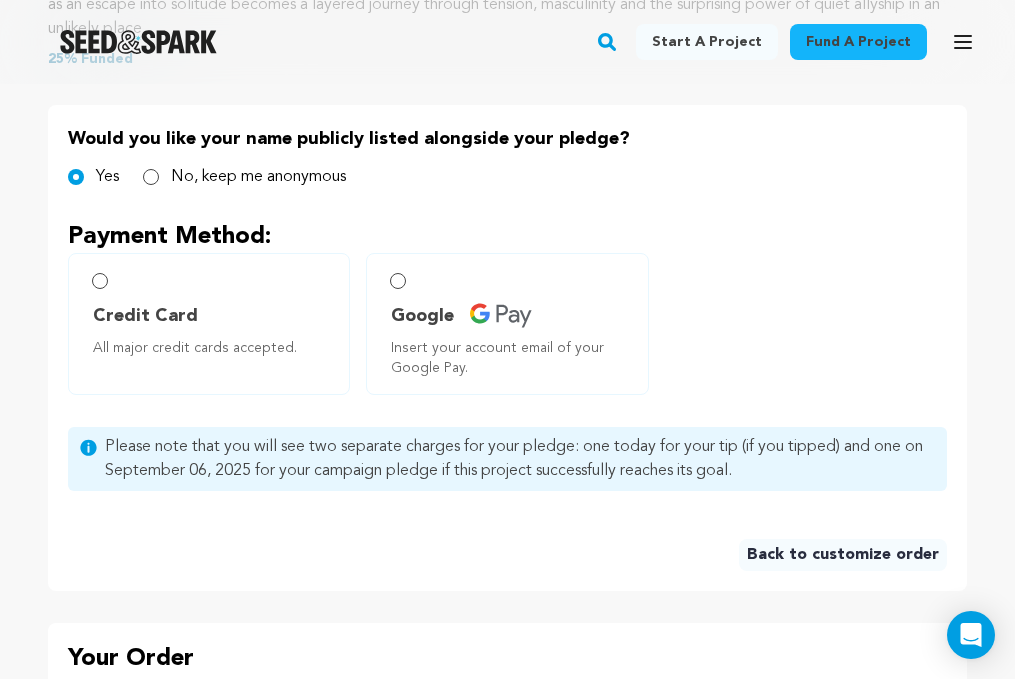 click on "Credit Card" at bounding box center [145, 316] 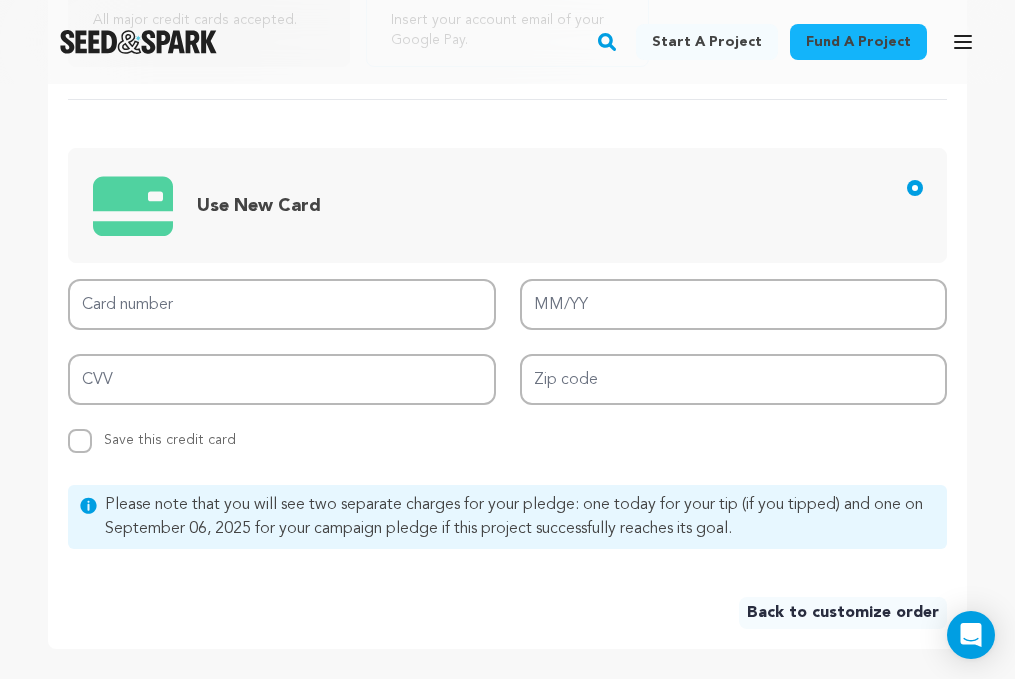 scroll, scrollTop: 1186, scrollLeft: 0, axis: vertical 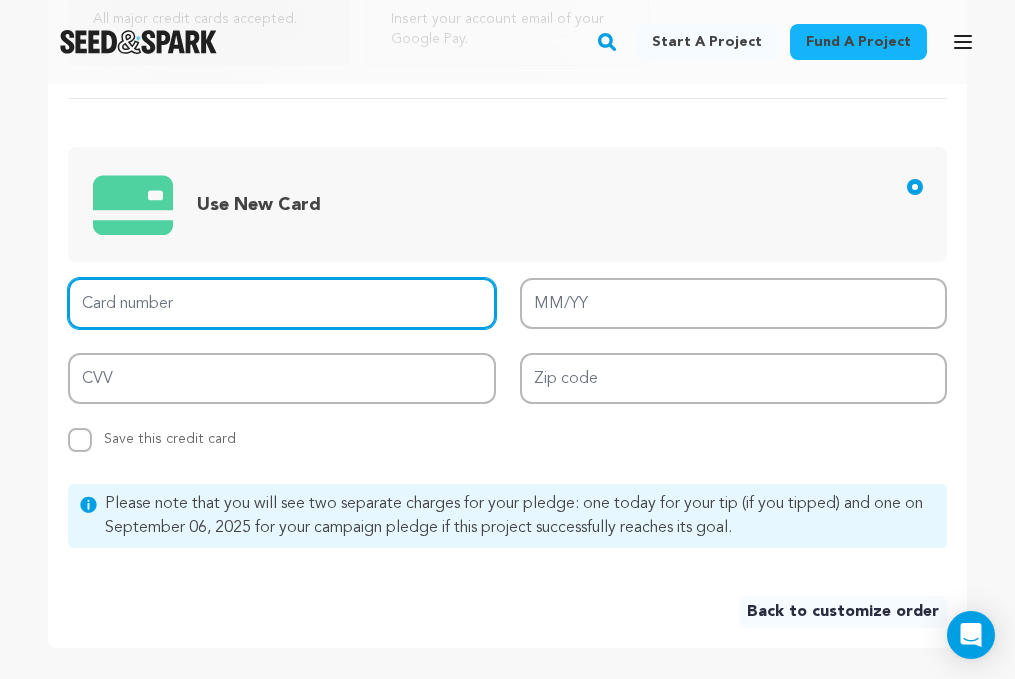 click on "Card number" at bounding box center [282, 303] 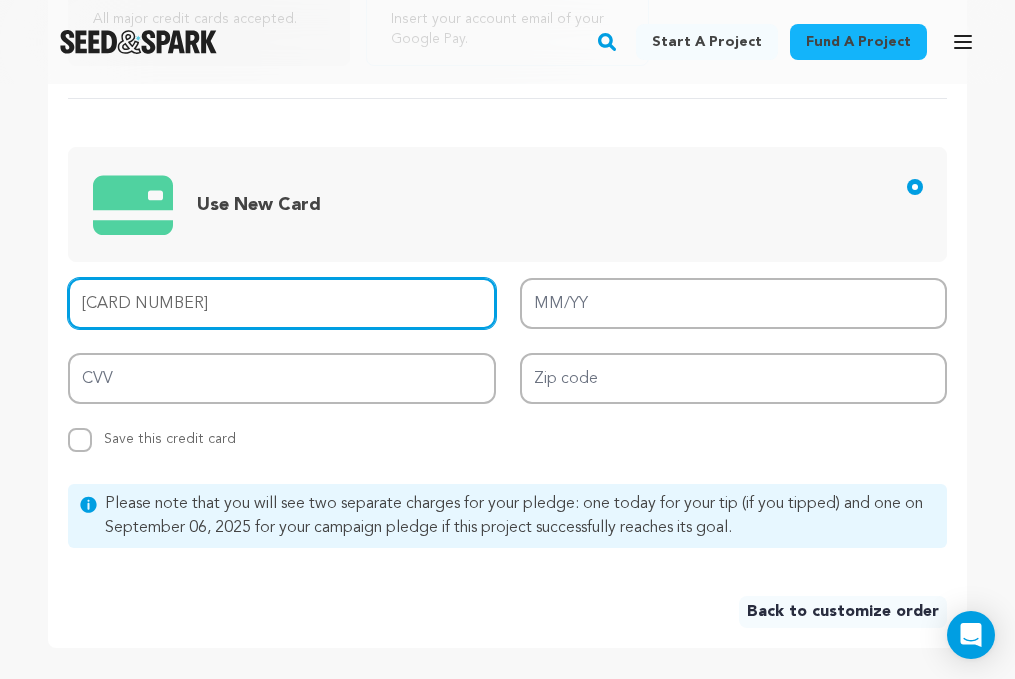 type on "4207 6702 7498 8164" 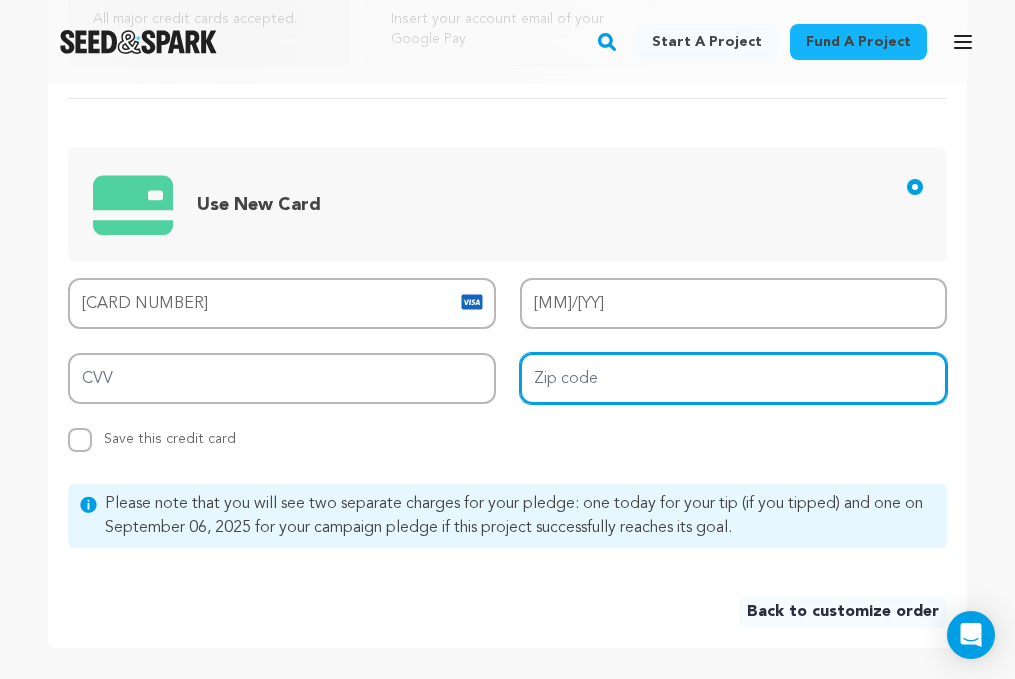 click on "Zip code" at bounding box center (734, 378) 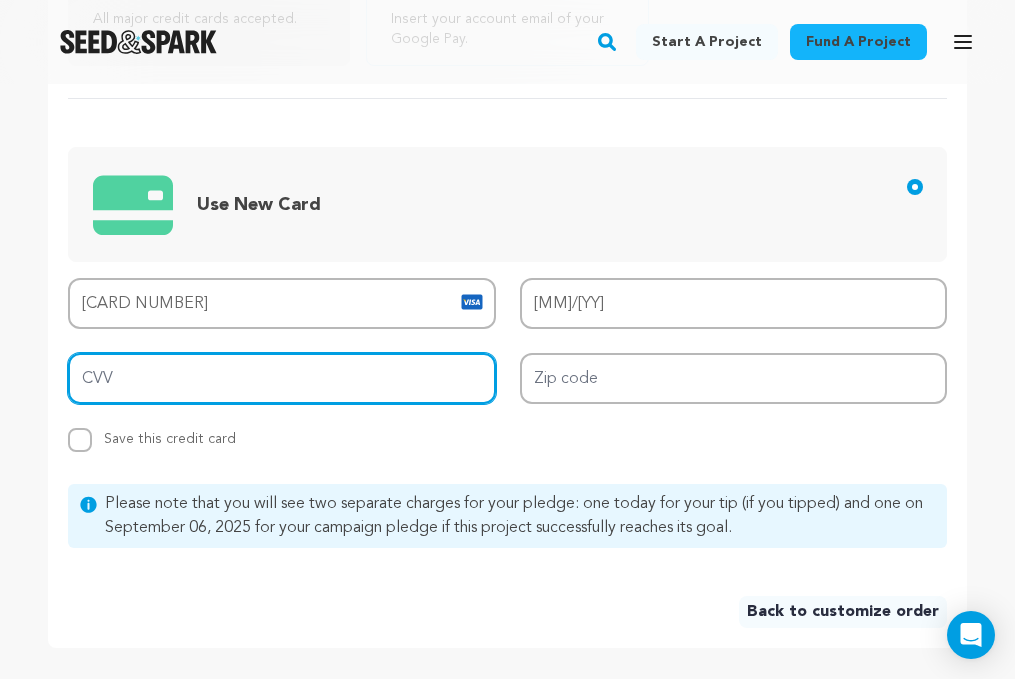 click on "CVV" at bounding box center (282, 378) 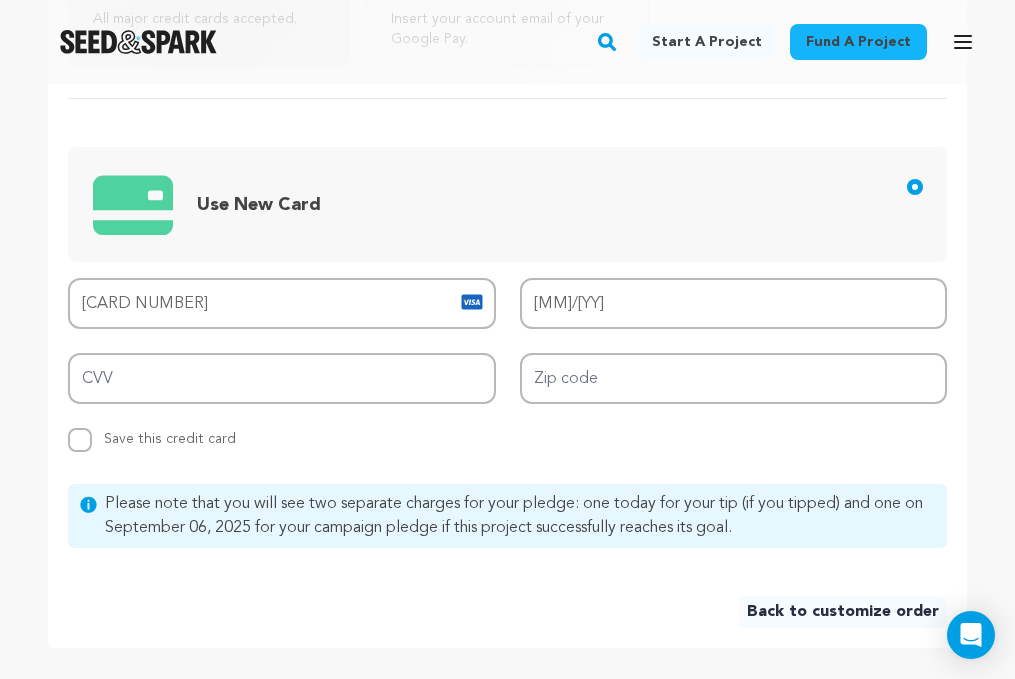 type on "5213071016930896" 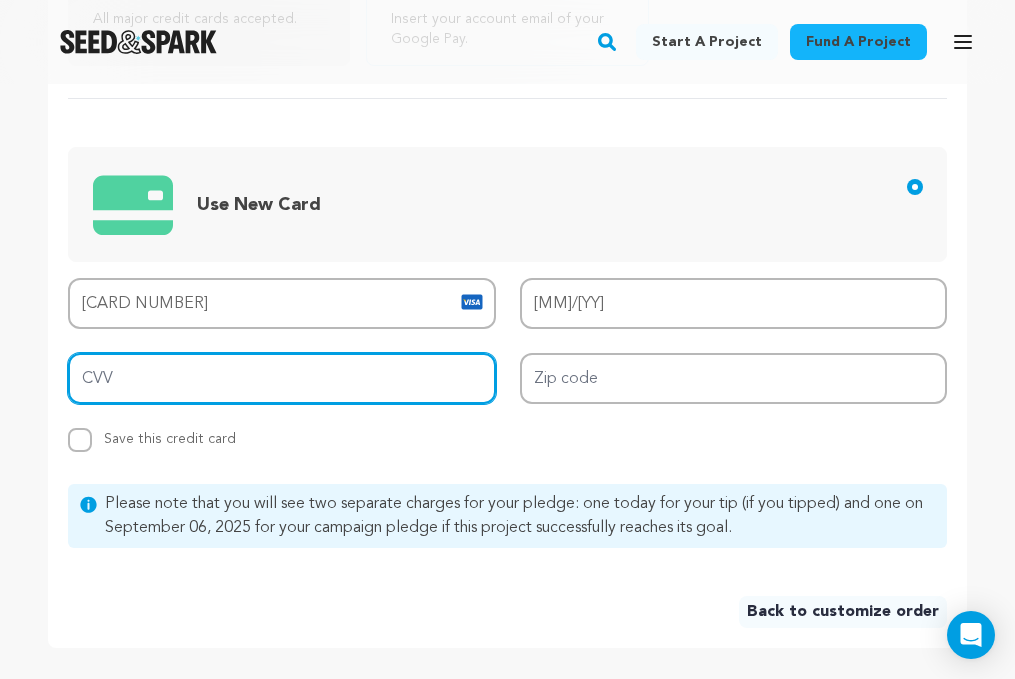 type on "540" 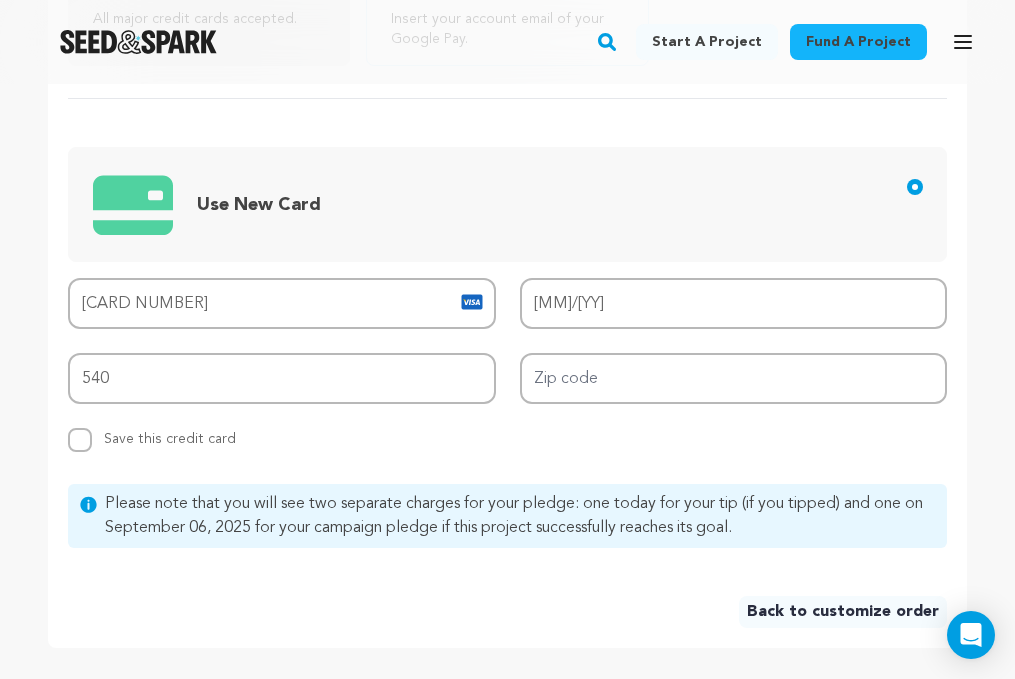 type on "5213 0710 1693 0896" 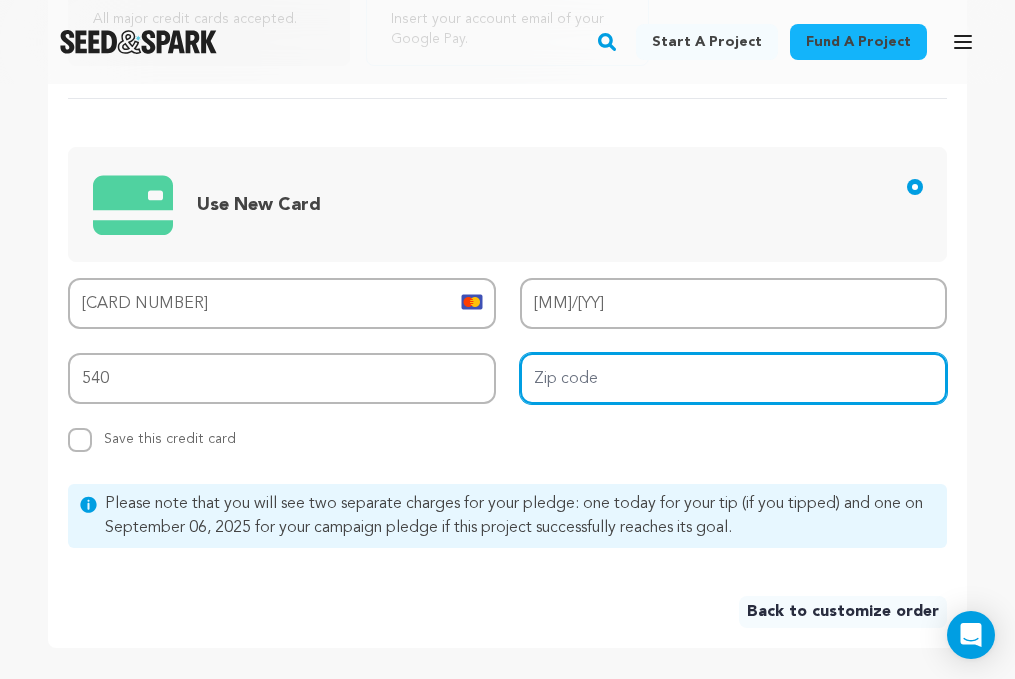 click on "Zip code" at bounding box center (734, 378) 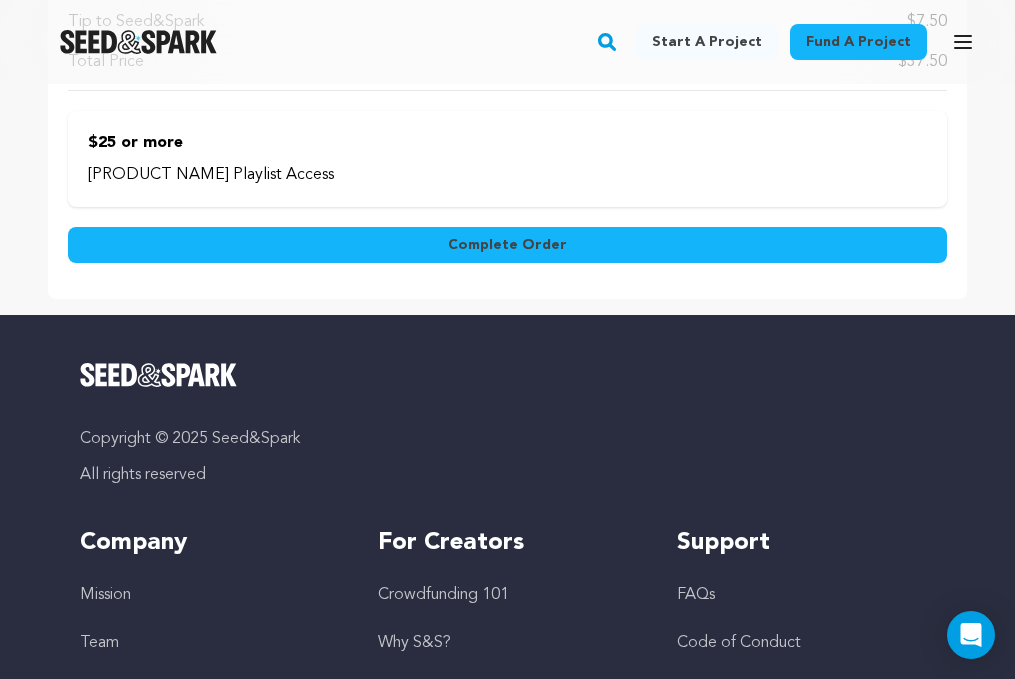 scroll, scrollTop: 1946, scrollLeft: 0, axis: vertical 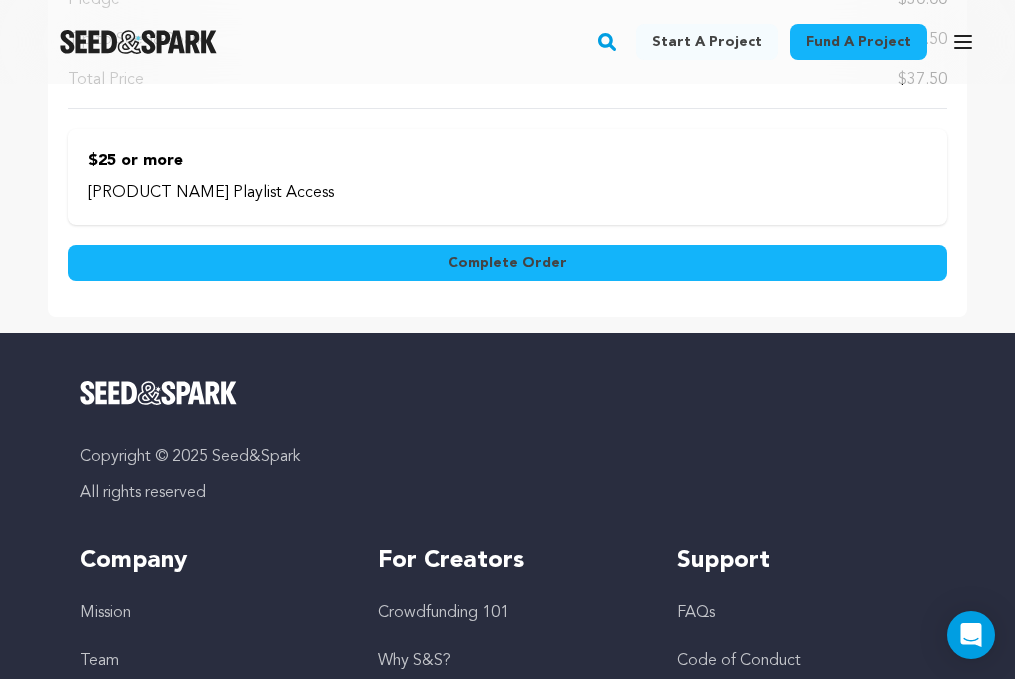 type on "11217" 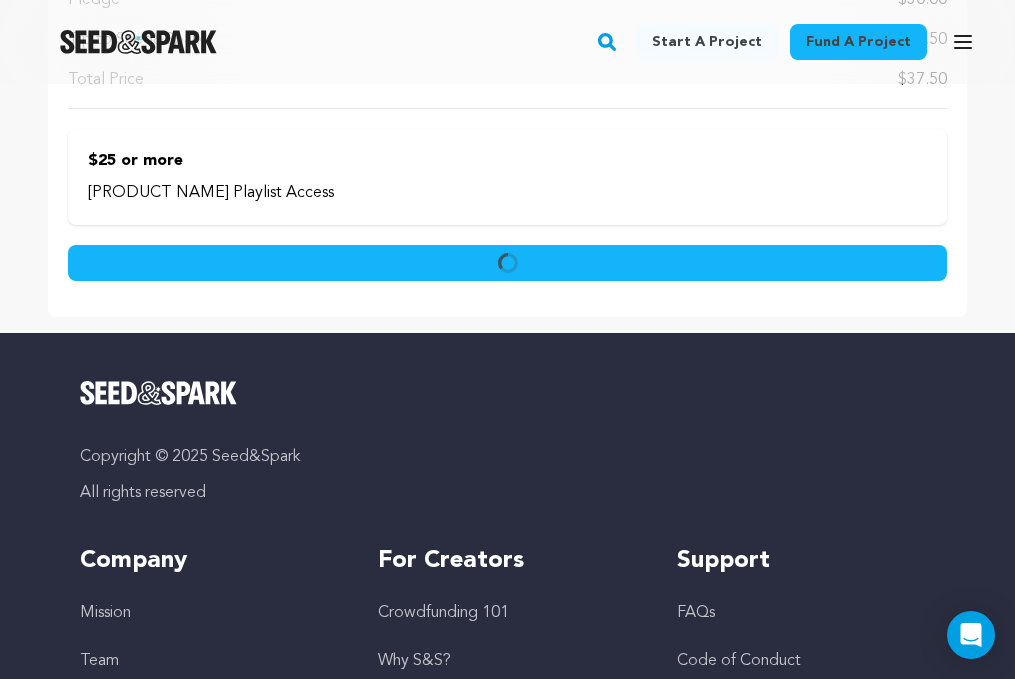 scroll, scrollTop: 1844, scrollLeft: 0, axis: vertical 